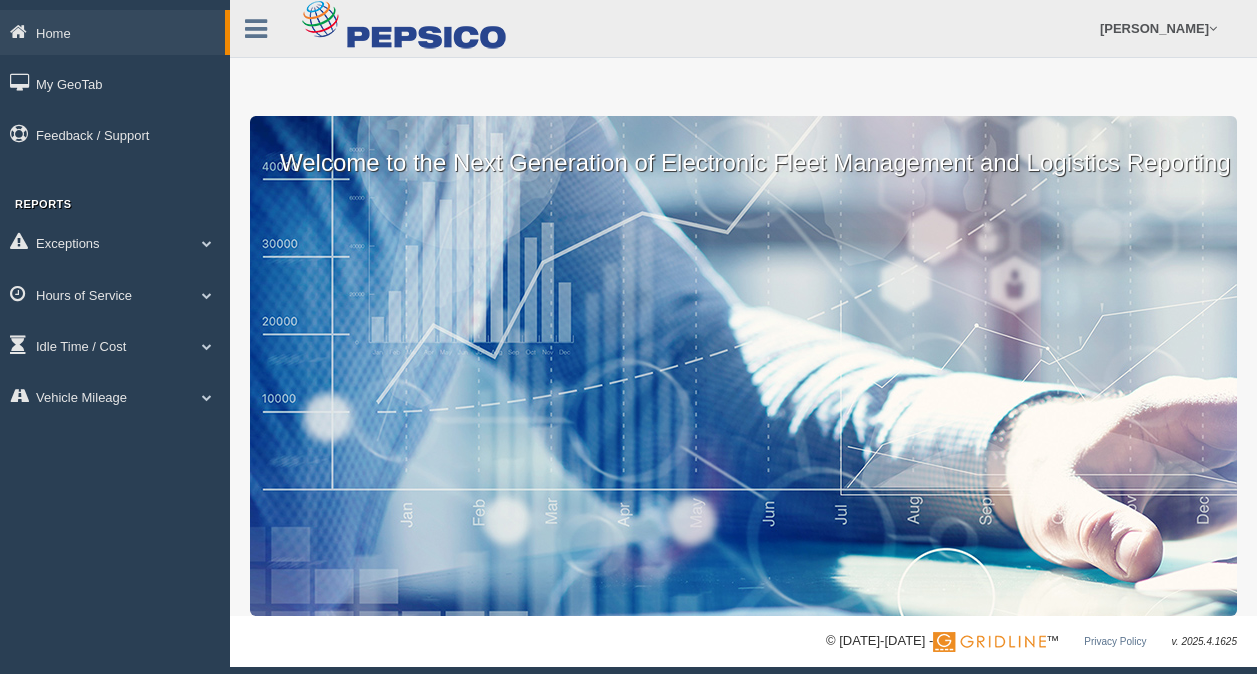 scroll, scrollTop: 0, scrollLeft: 0, axis: both 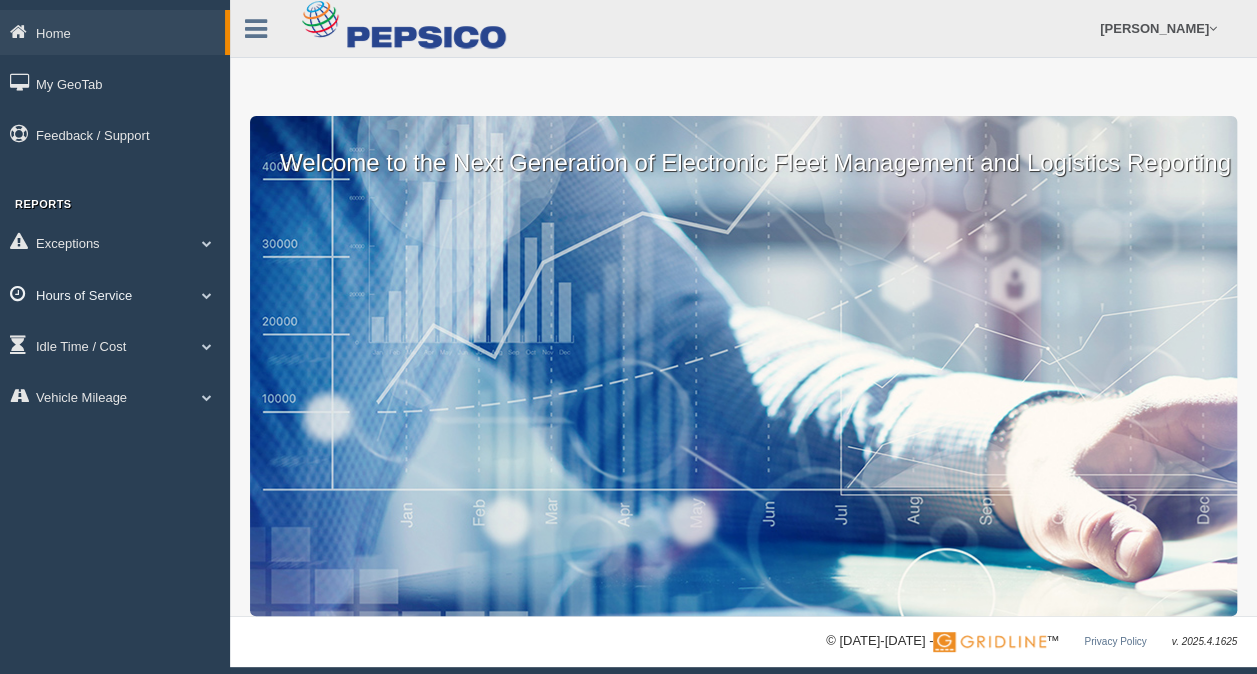 click at bounding box center [207, 295] 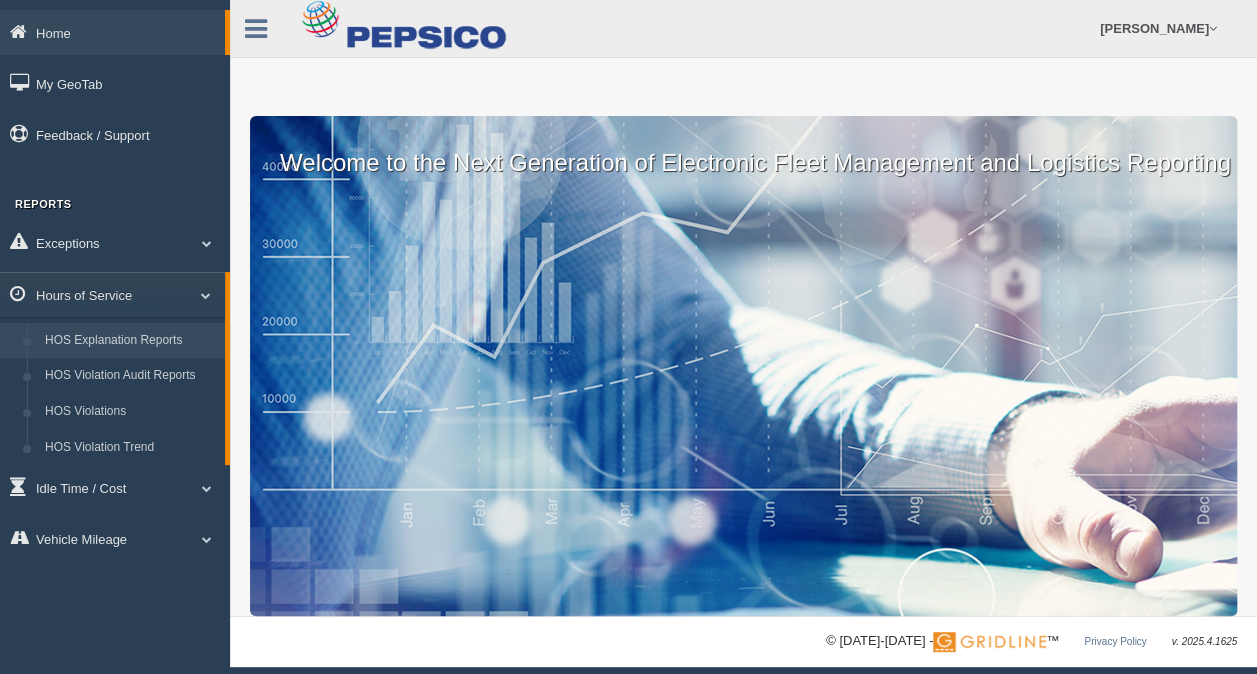 click on "HOS Explanation Reports" at bounding box center (130, 341) 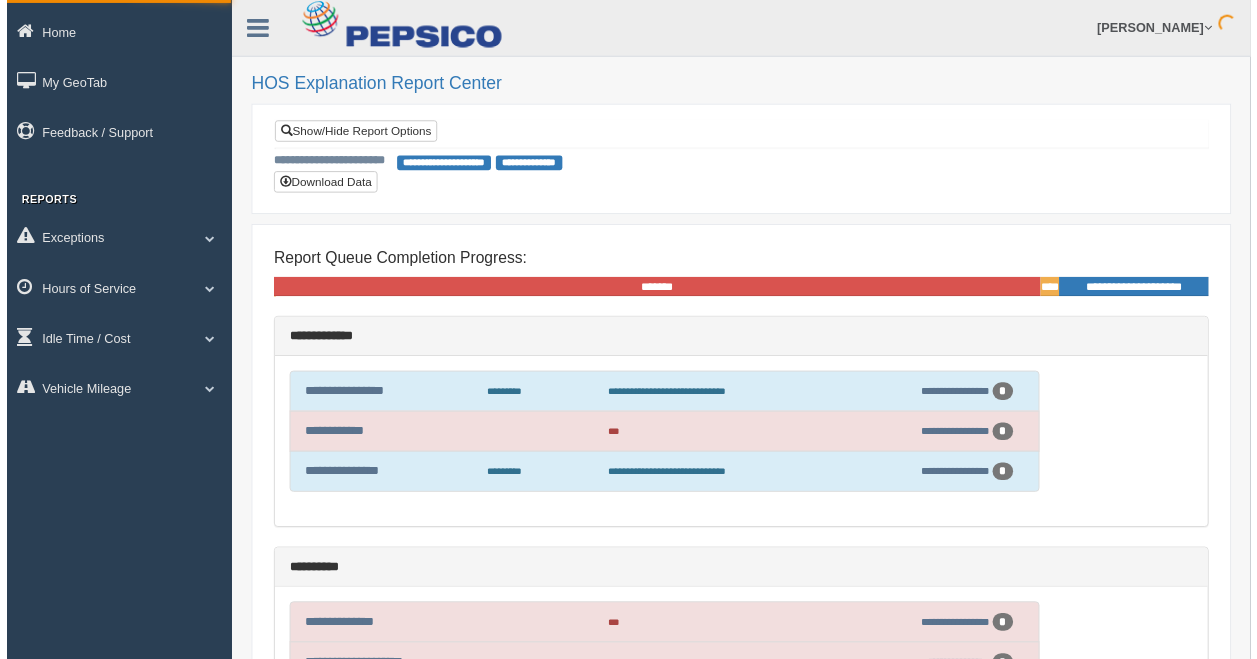 scroll, scrollTop: 0, scrollLeft: 0, axis: both 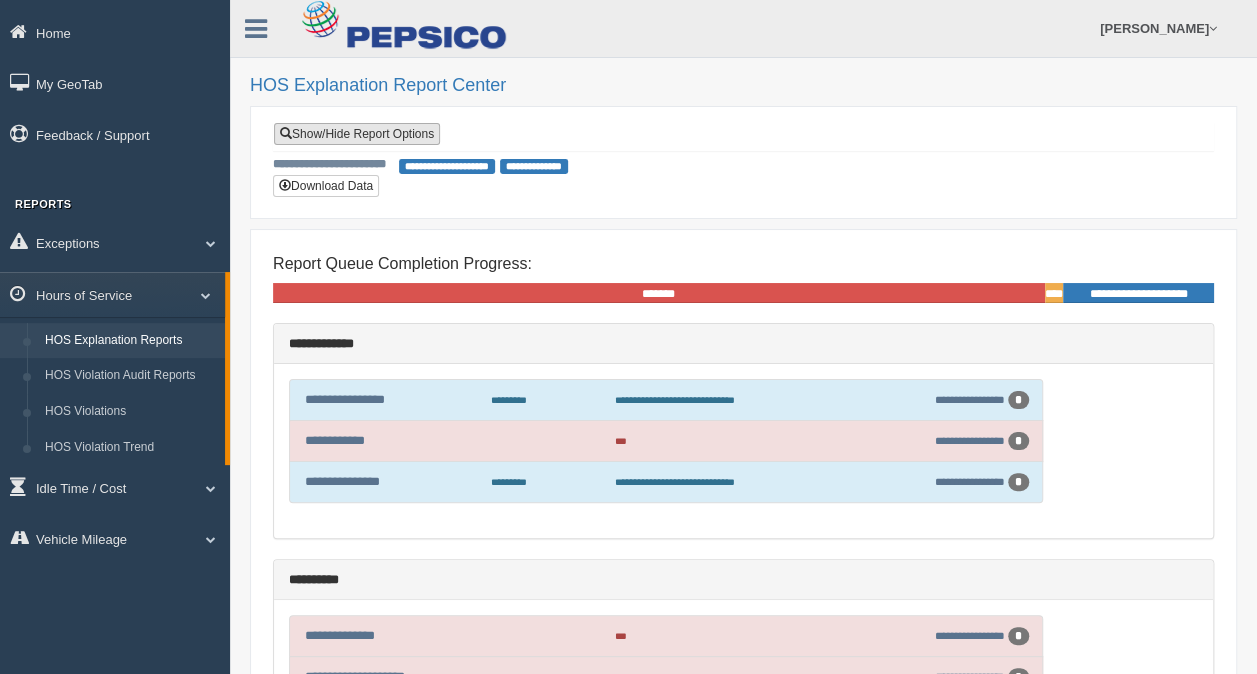 click on "Show/Hide Report Options" at bounding box center [357, 134] 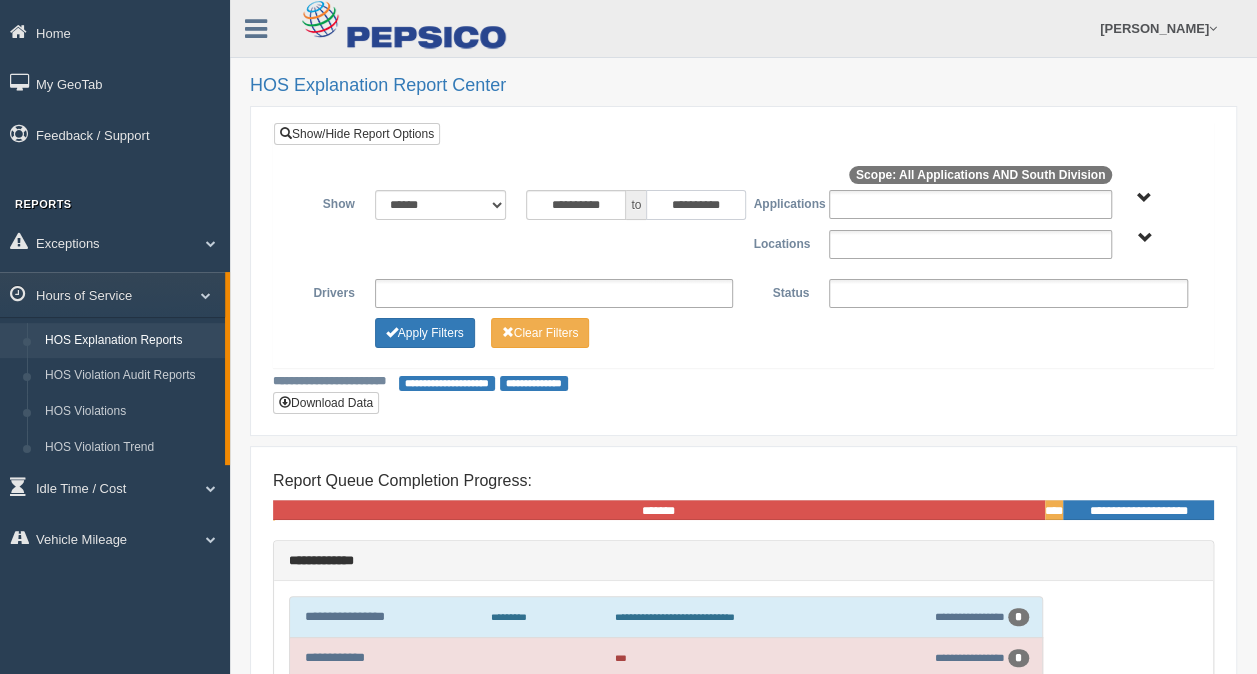 click on "**********" at bounding box center [696, 205] 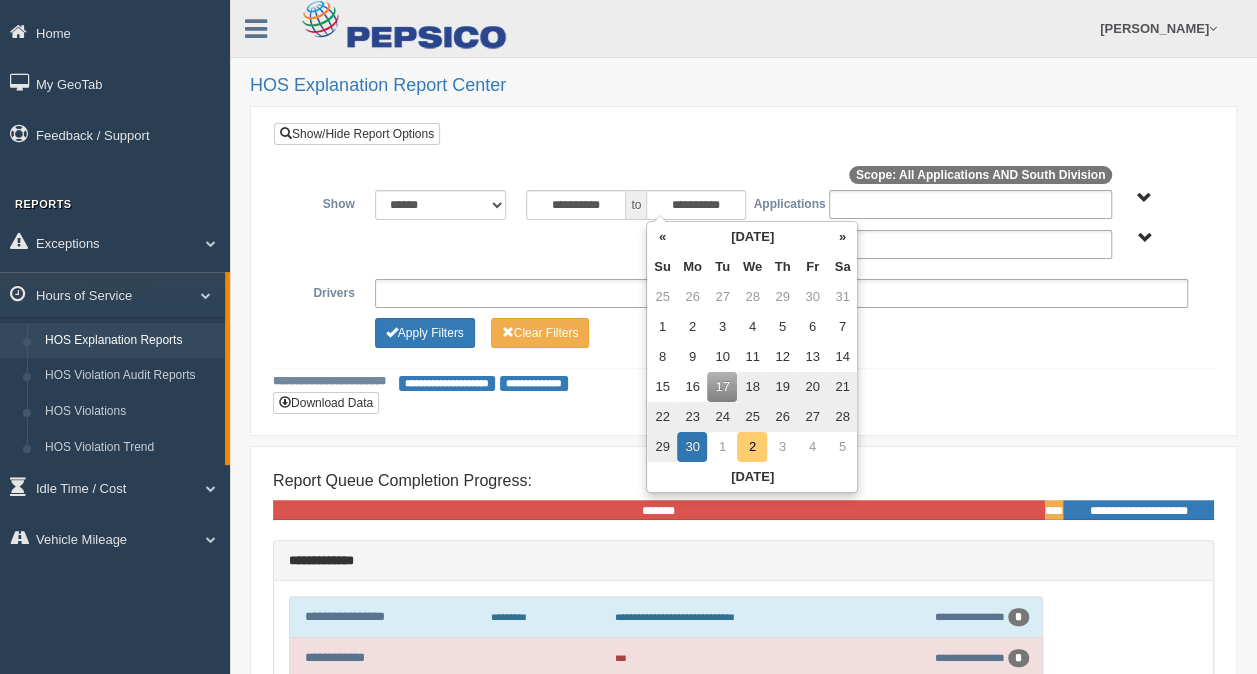 click on "2" at bounding box center (752, 447) 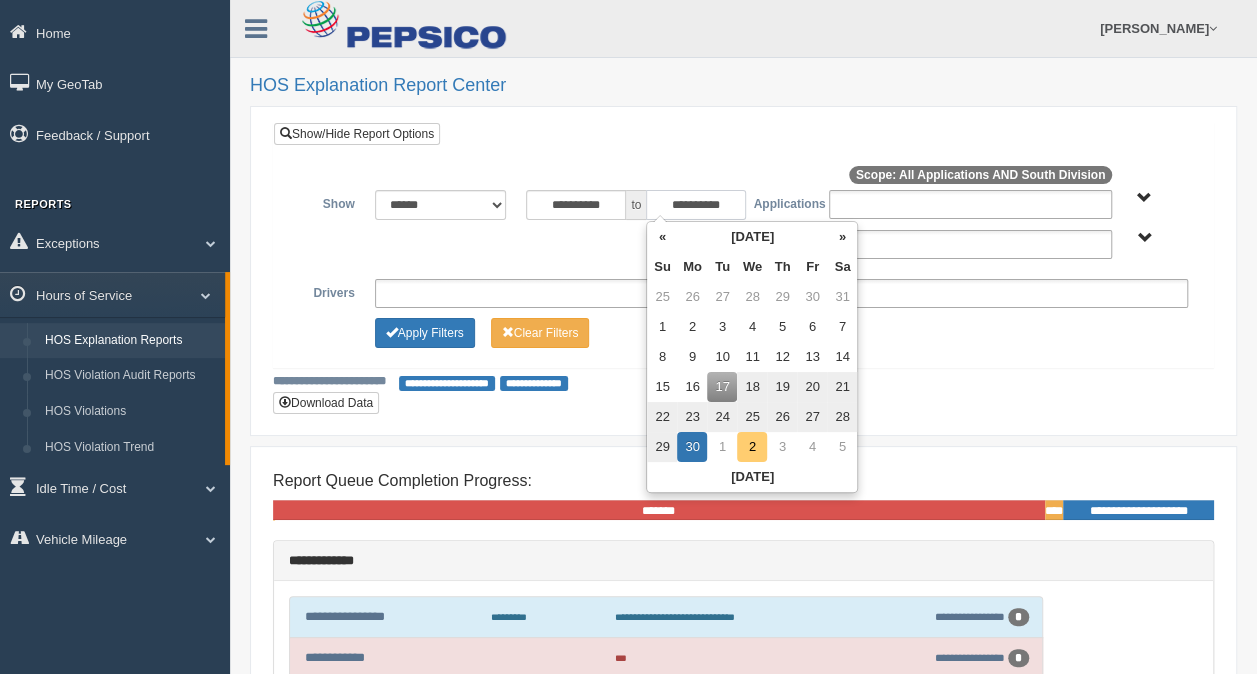 type on "**********" 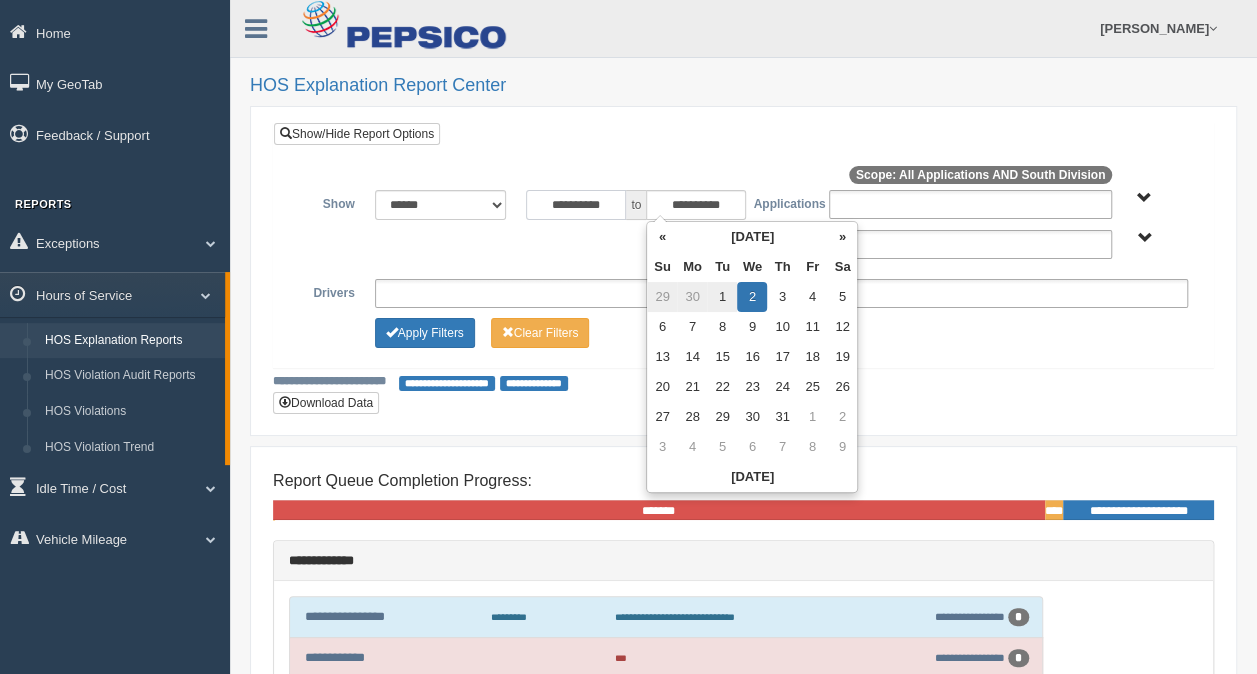 click on "**********" at bounding box center [576, 205] 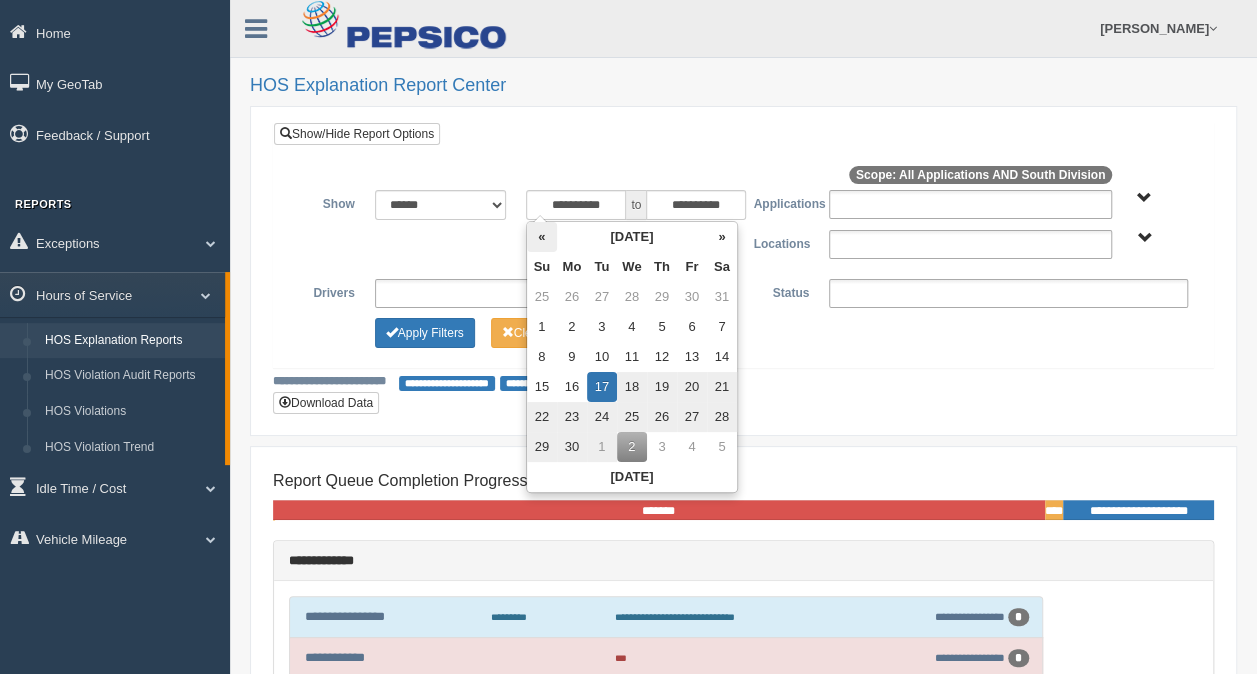click on "«" at bounding box center [542, 237] 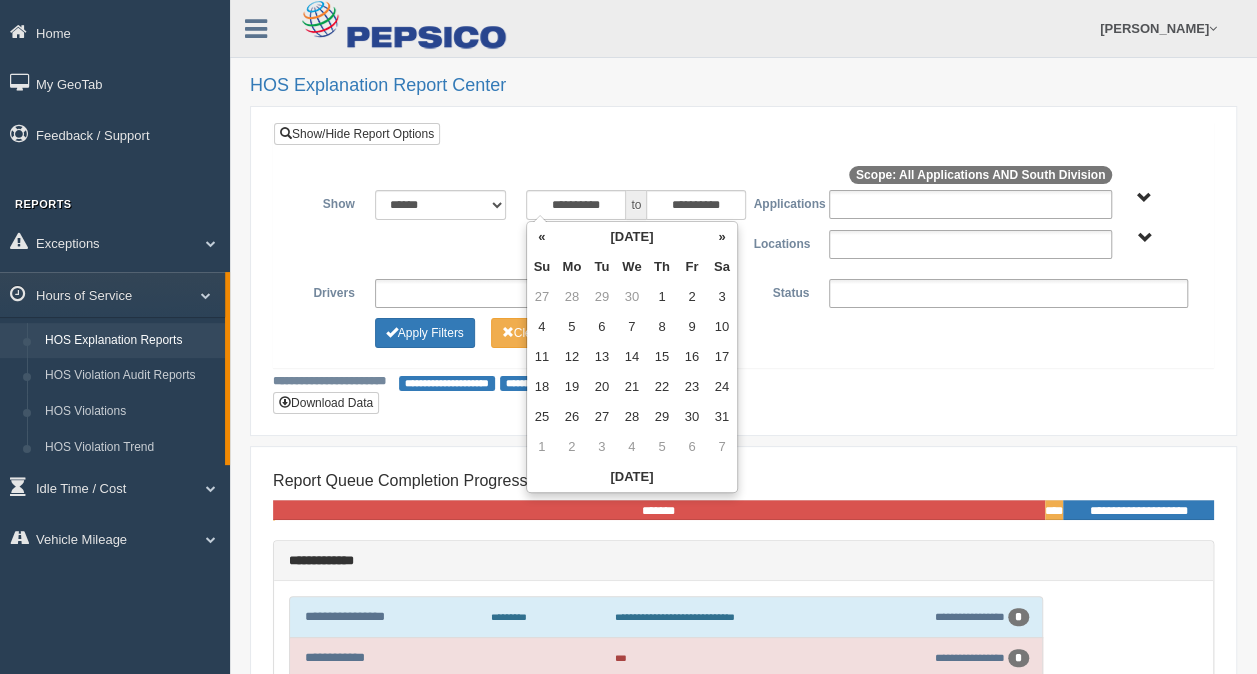 click on "«" at bounding box center [542, 237] 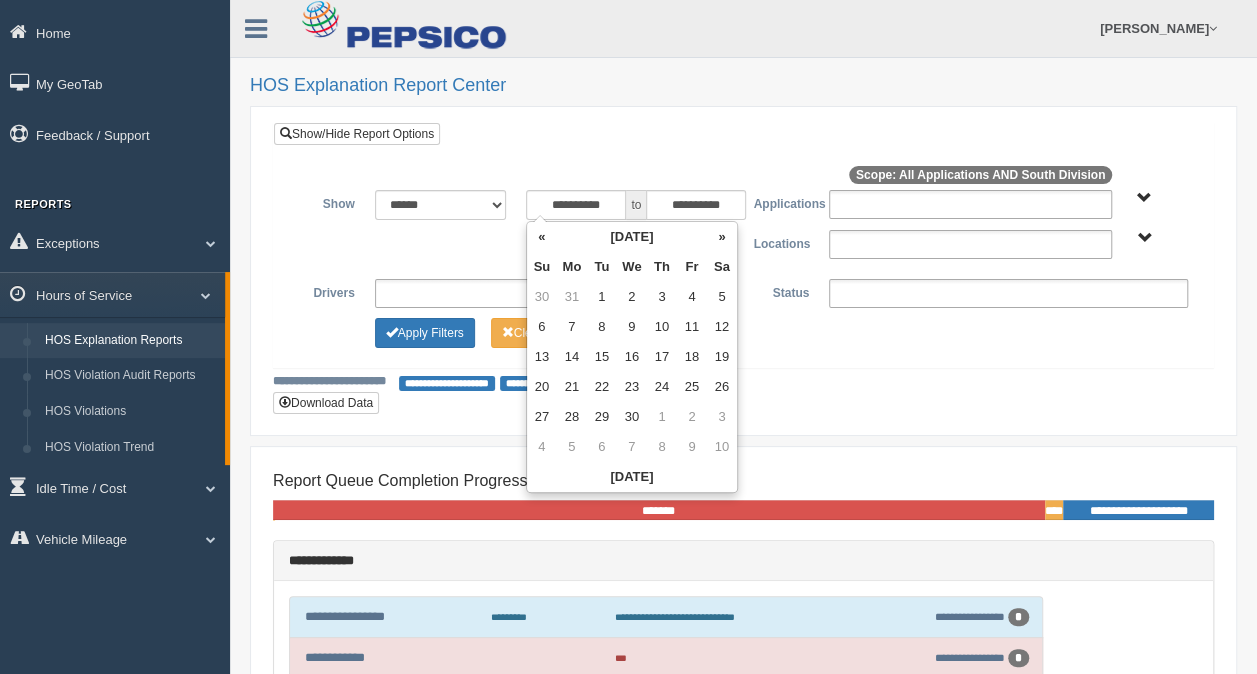 click on "«" at bounding box center [542, 237] 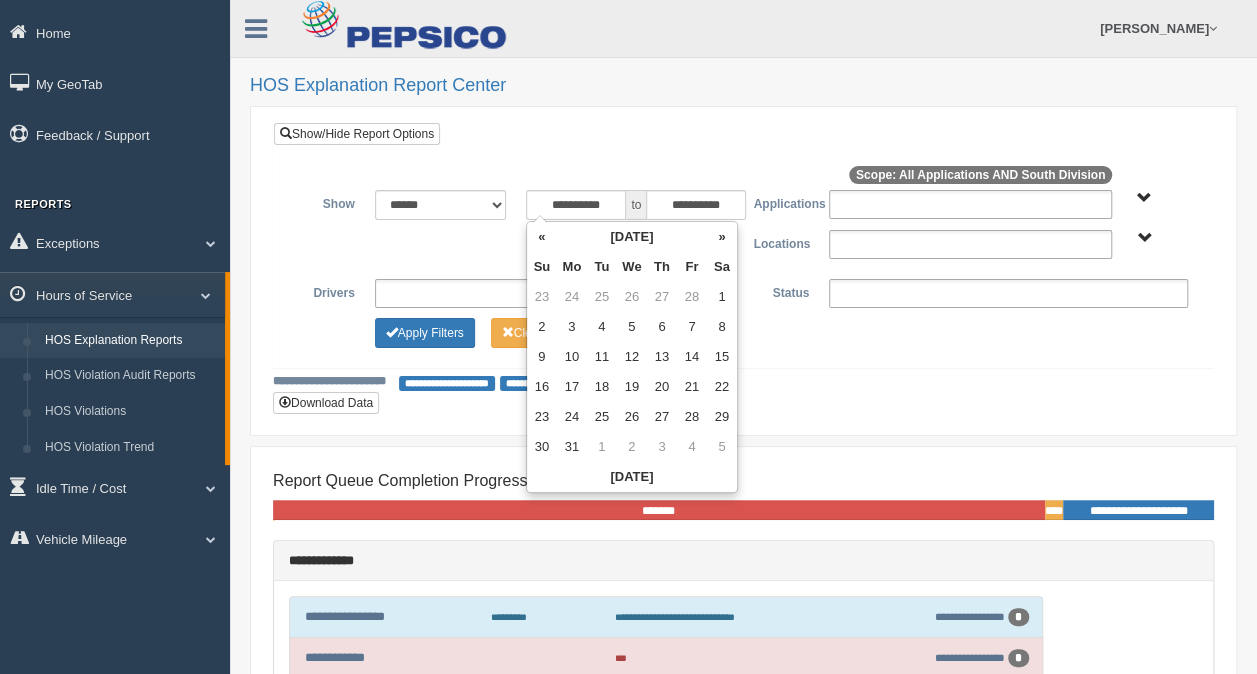 click on "«" at bounding box center [542, 237] 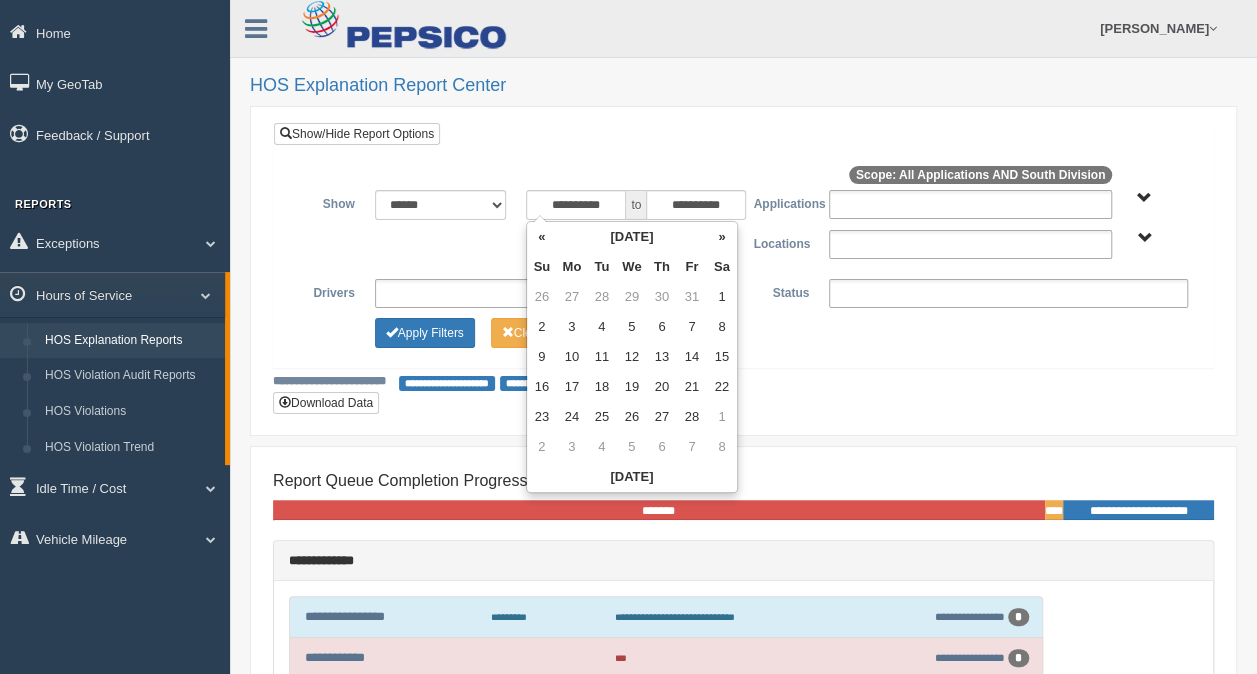 click on "«" at bounding box center (542, 237) 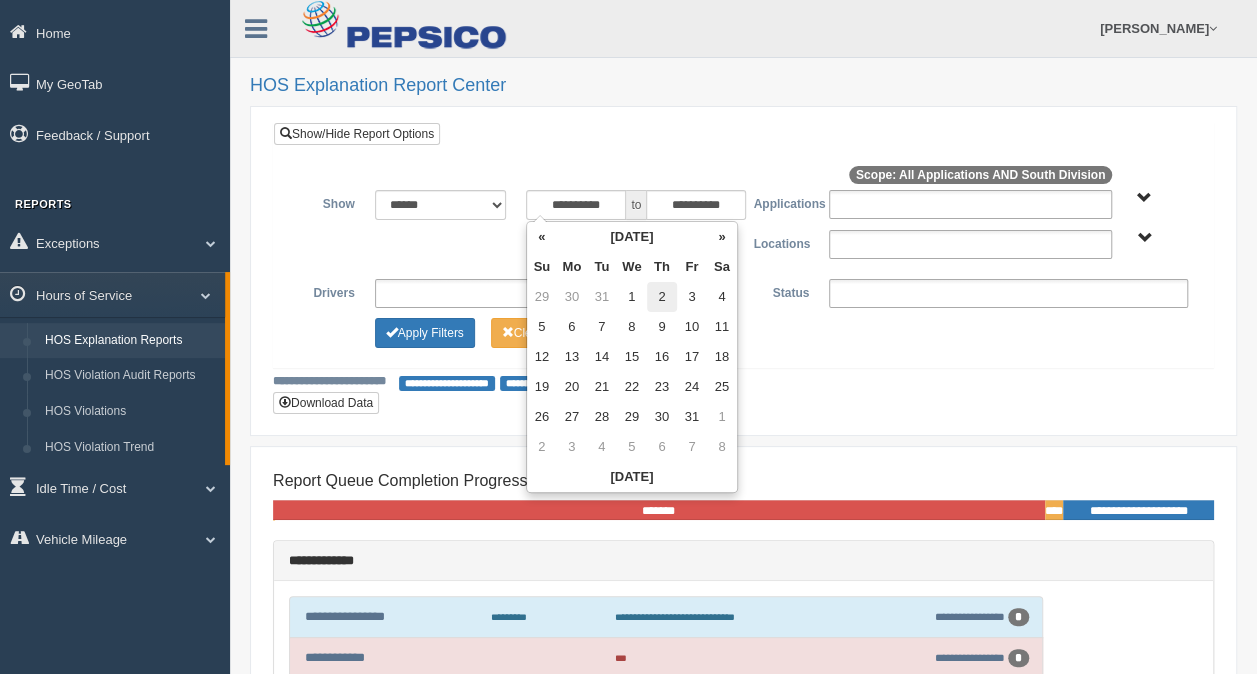 click on "2" at bounding box center (662, 297) 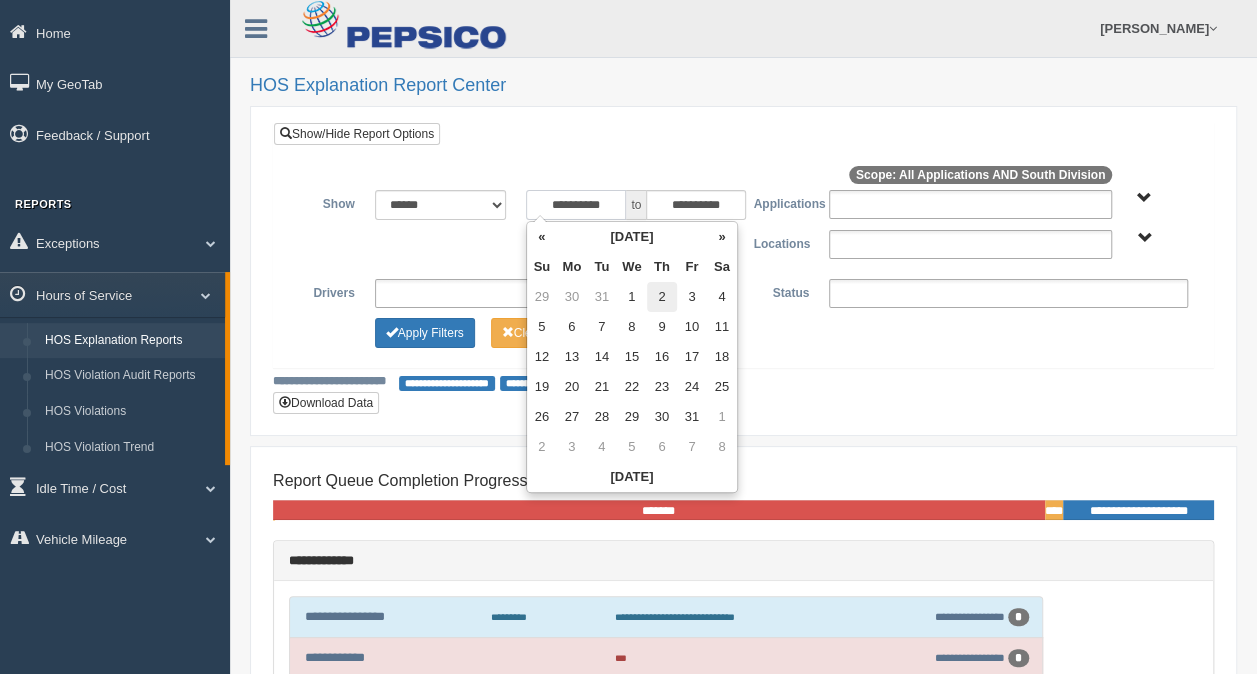 type on "**********" 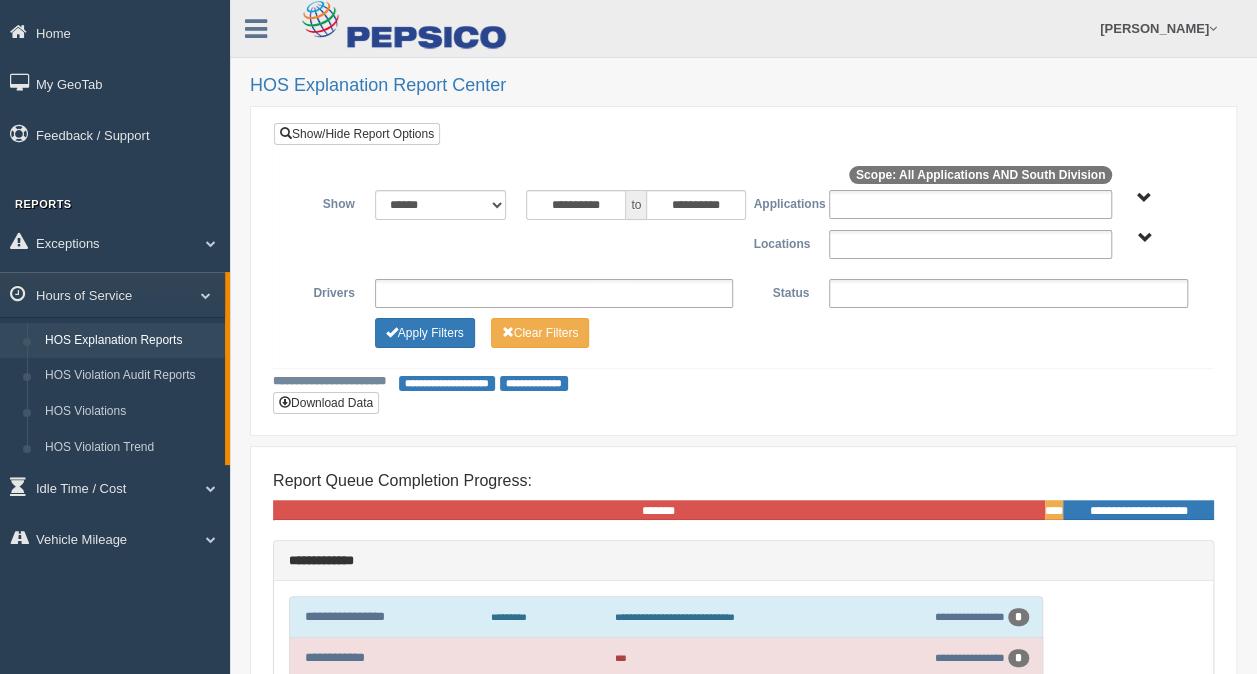 click on "South Division" at bounding box center [1144, 238] 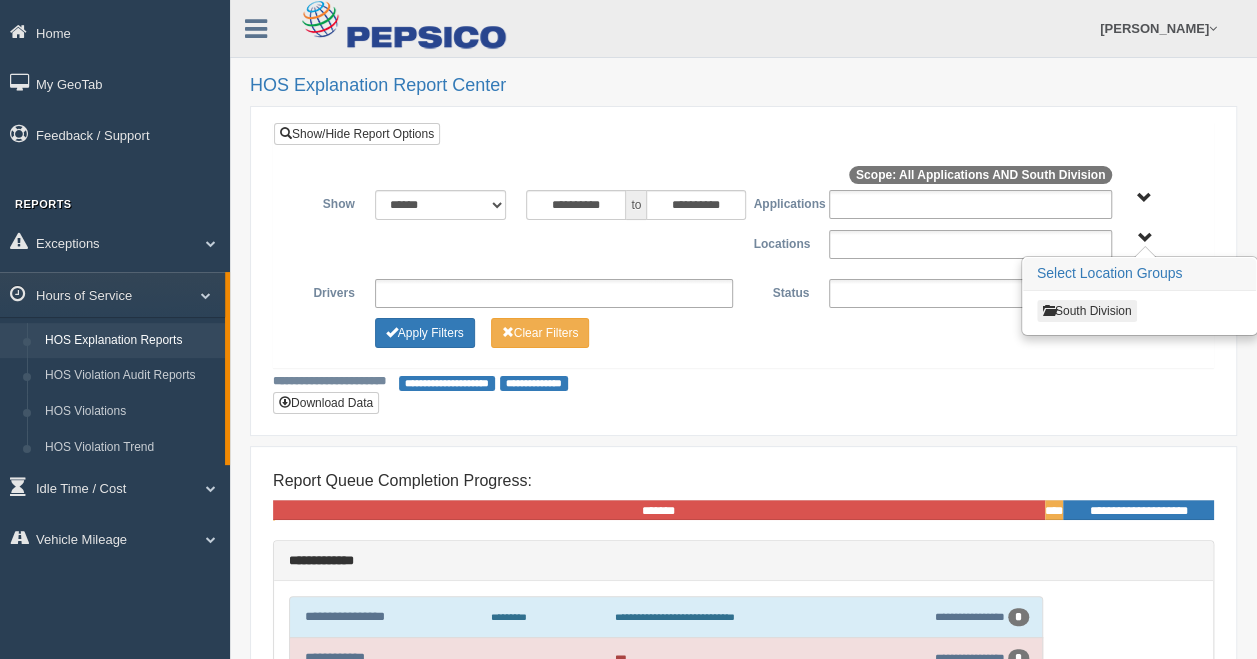 click on "South Division" at bounding box center (1087, 311) 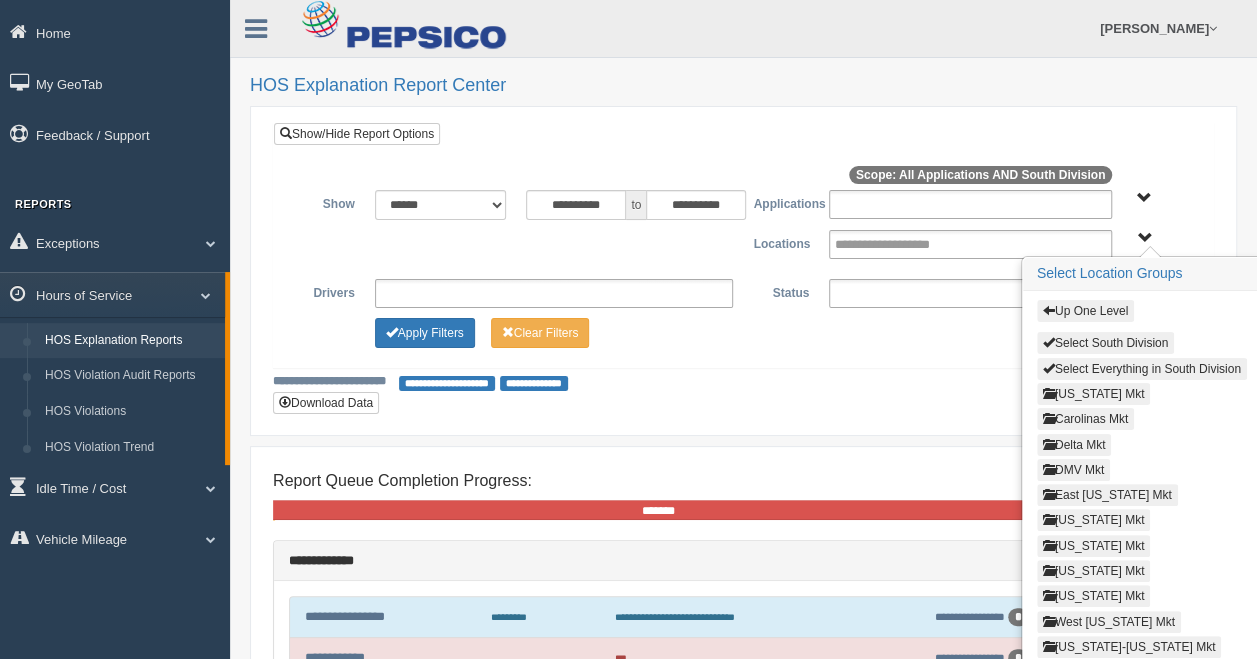 click on "Delta Mkt" at bounding box center [1074, 445] 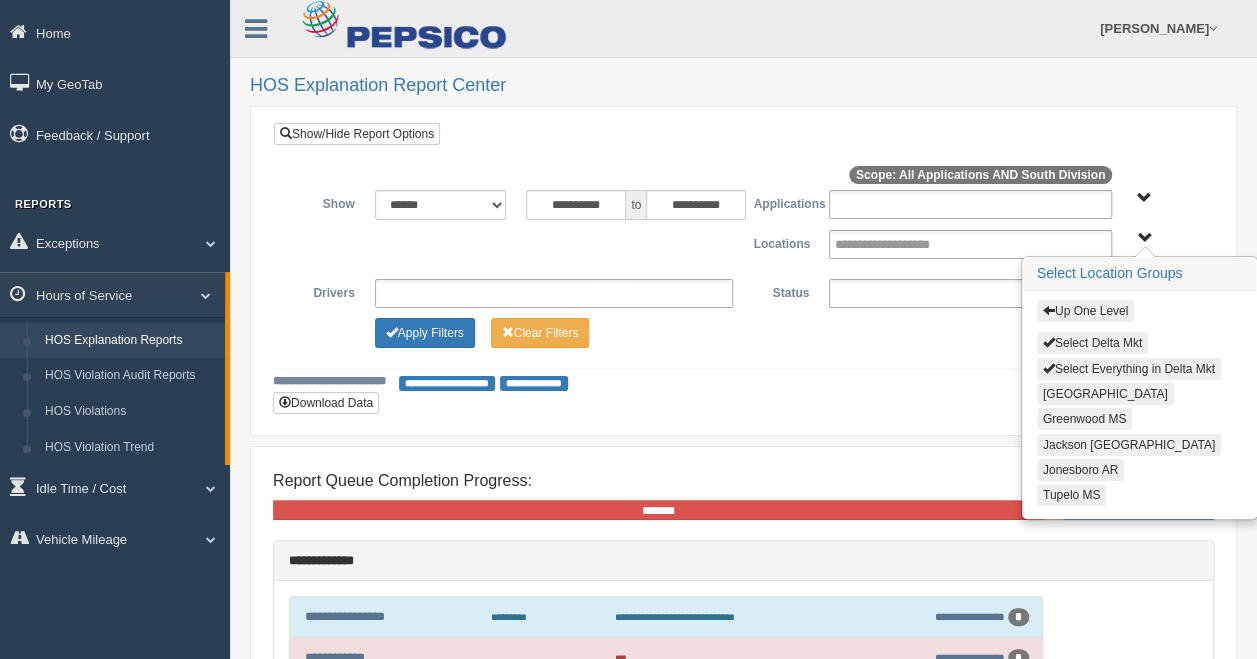 click on "Select Delta Mkt" at bounding box center (1092, 343) 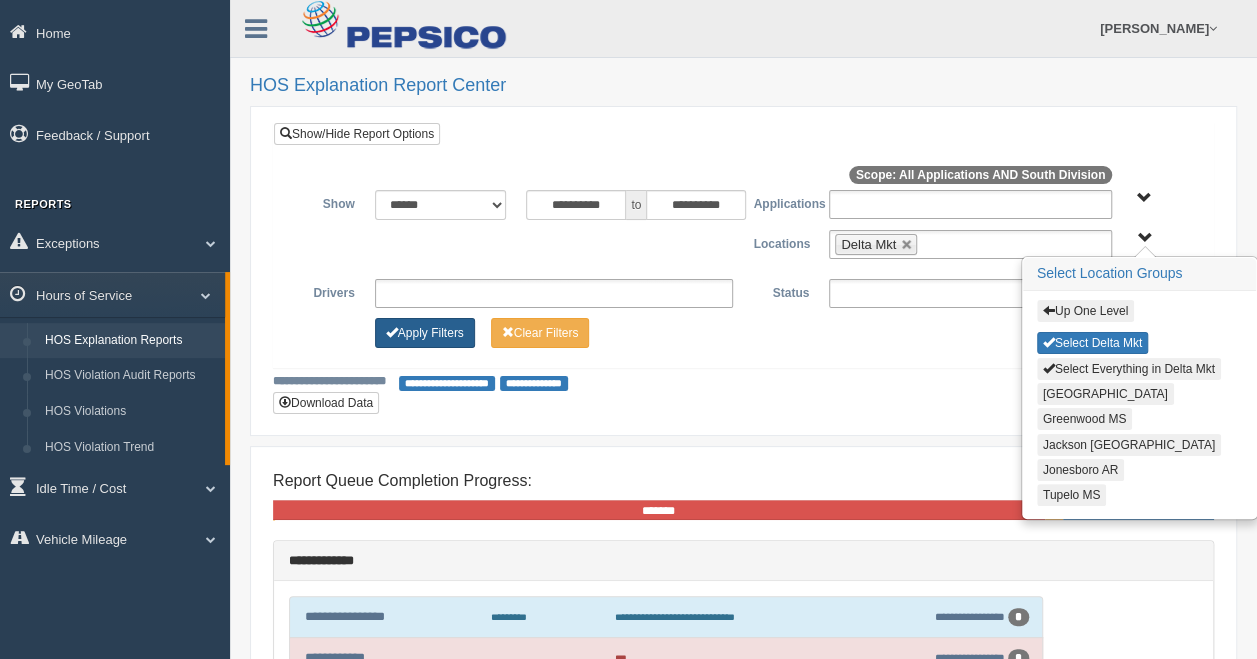 click on "Apply Filters" at bounding box center [425, 333] 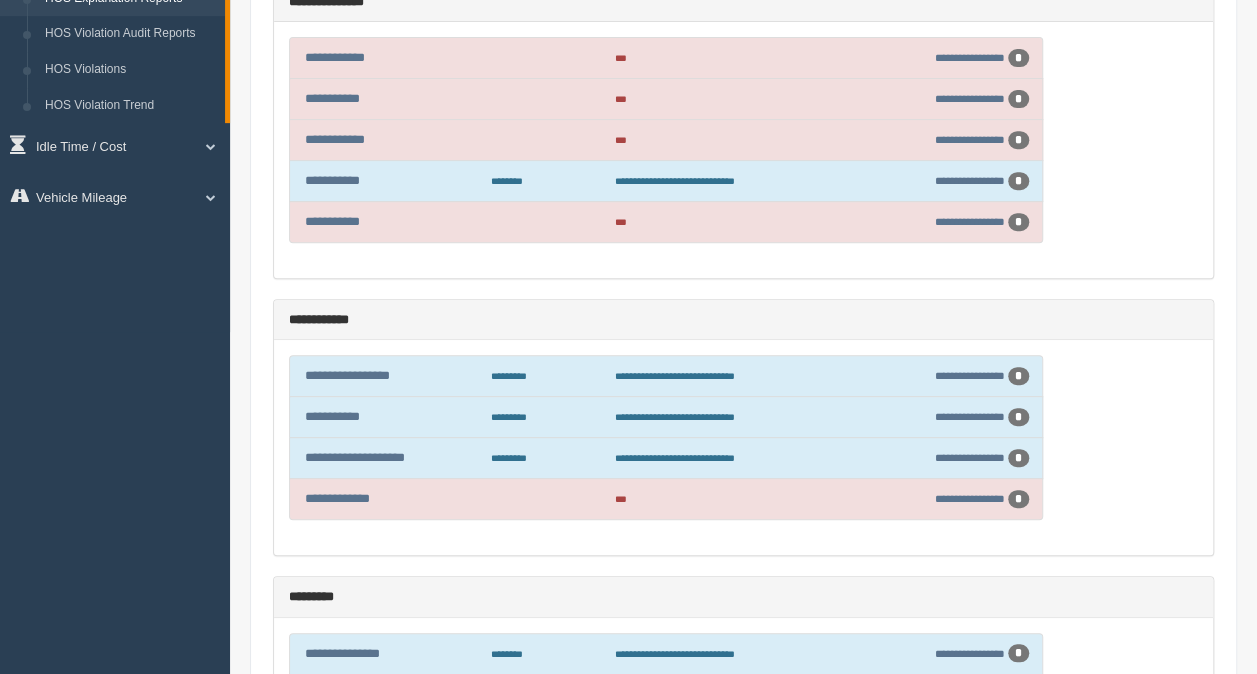 scroll, scrollTop: 300, scrollLeft: 0, axis: vertical 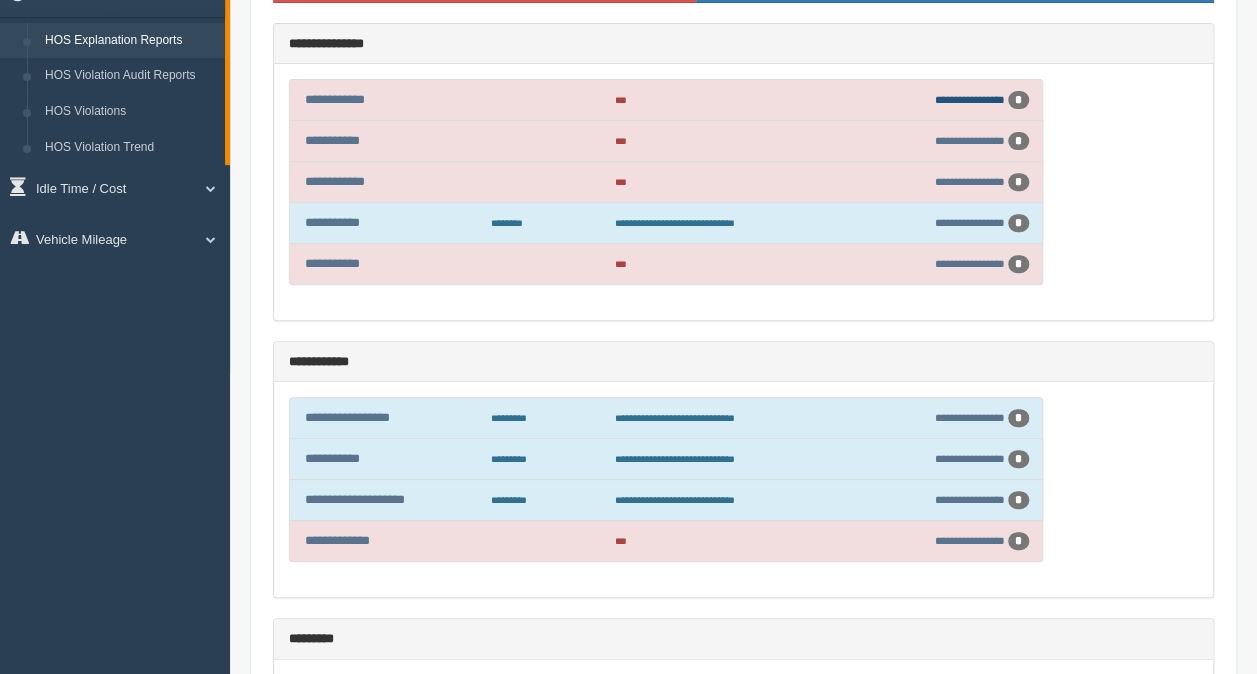 click on "**********" at bounding box center [970, 99] 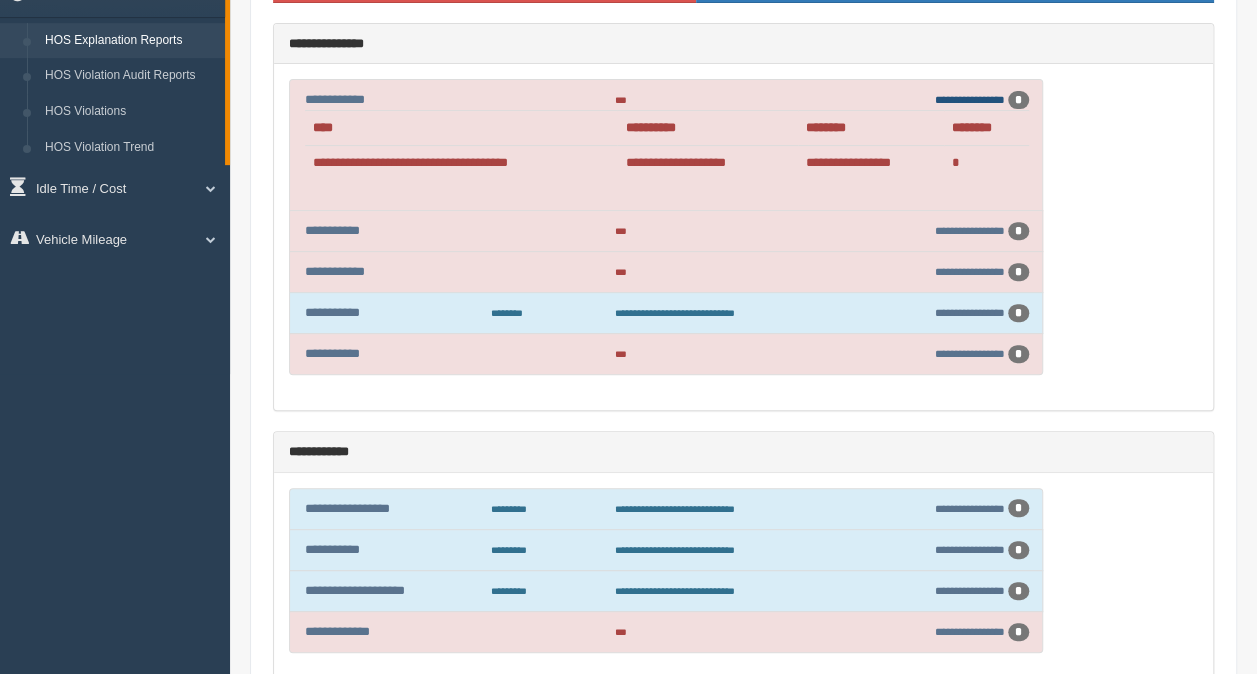 click on "**********" at bounding box center [970, 99] 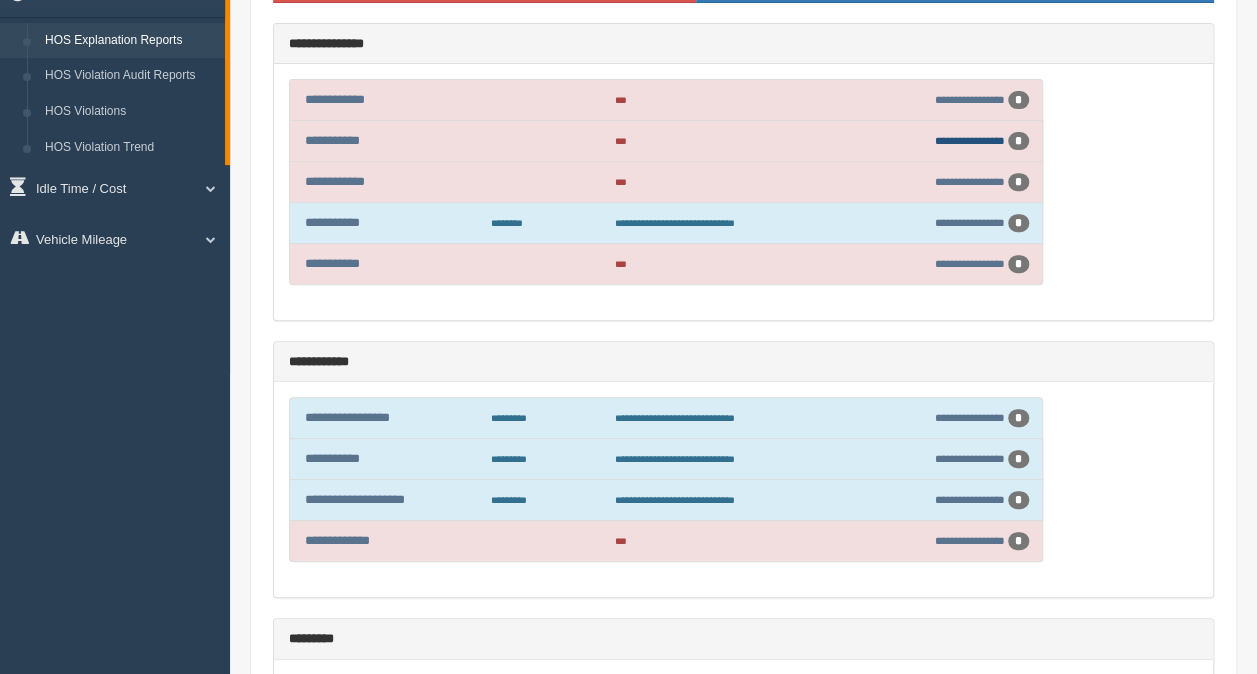 click on "**********" at bounding box center (970, 140) 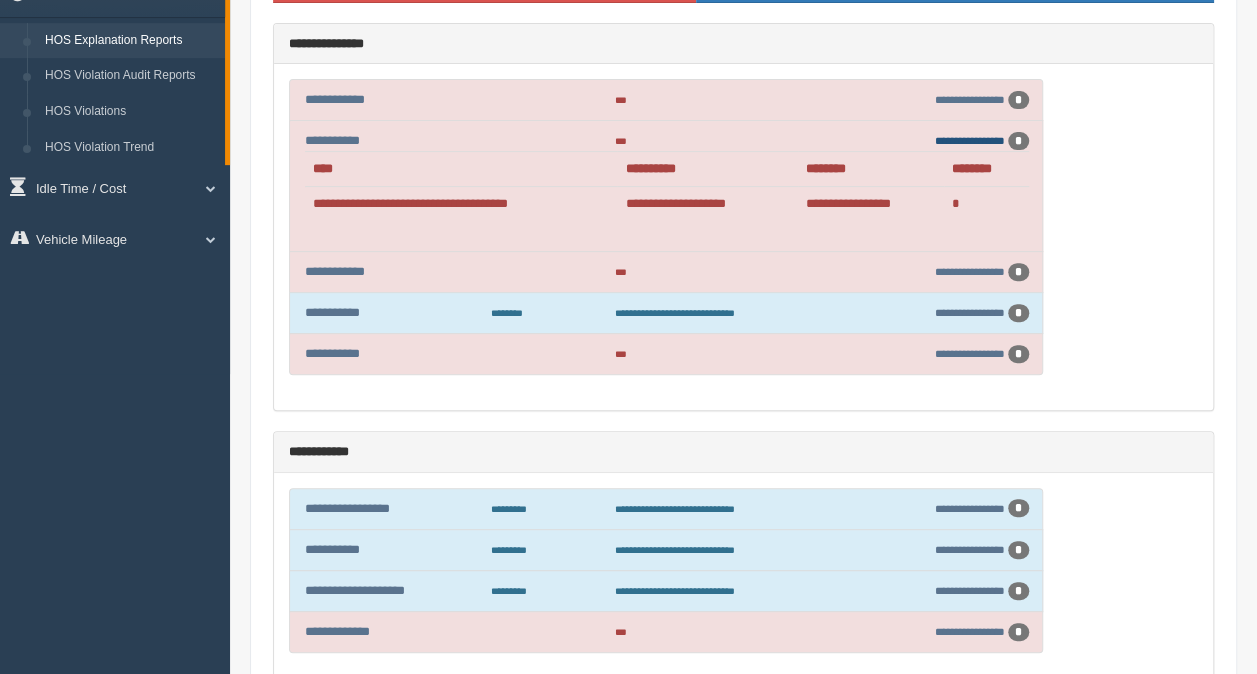 click on "**********" at bounding box center [970, 140] 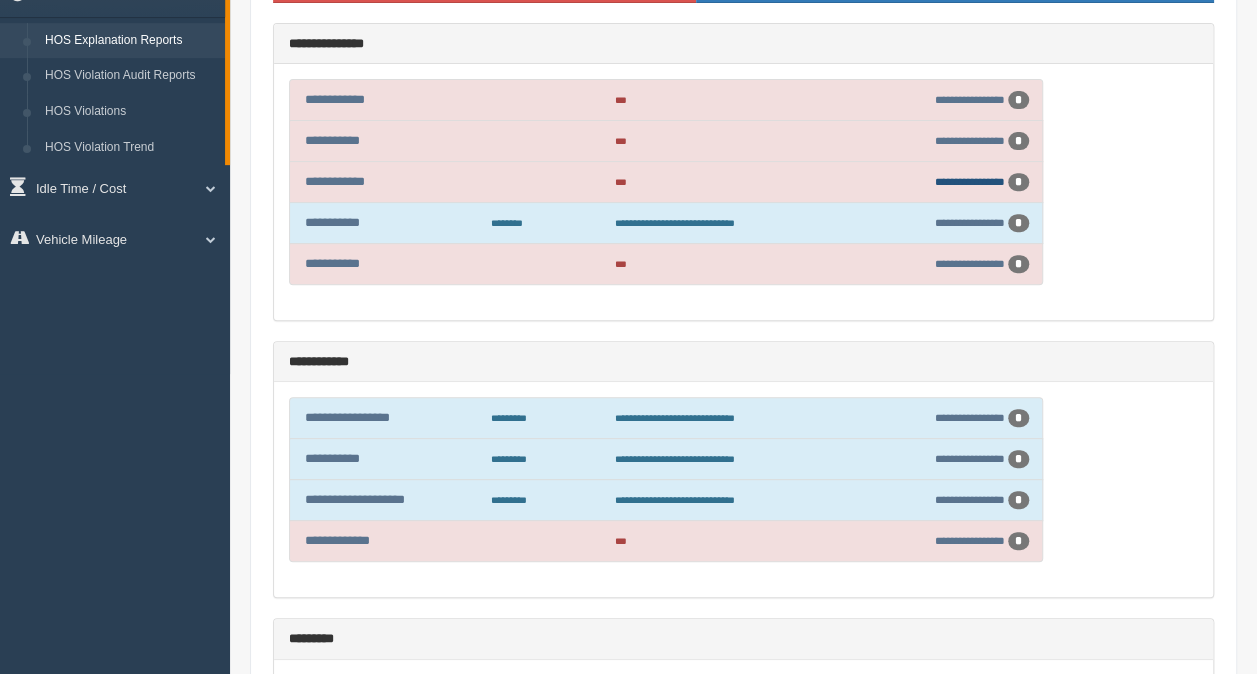 click on "**********" at bounding box center (970, 181) 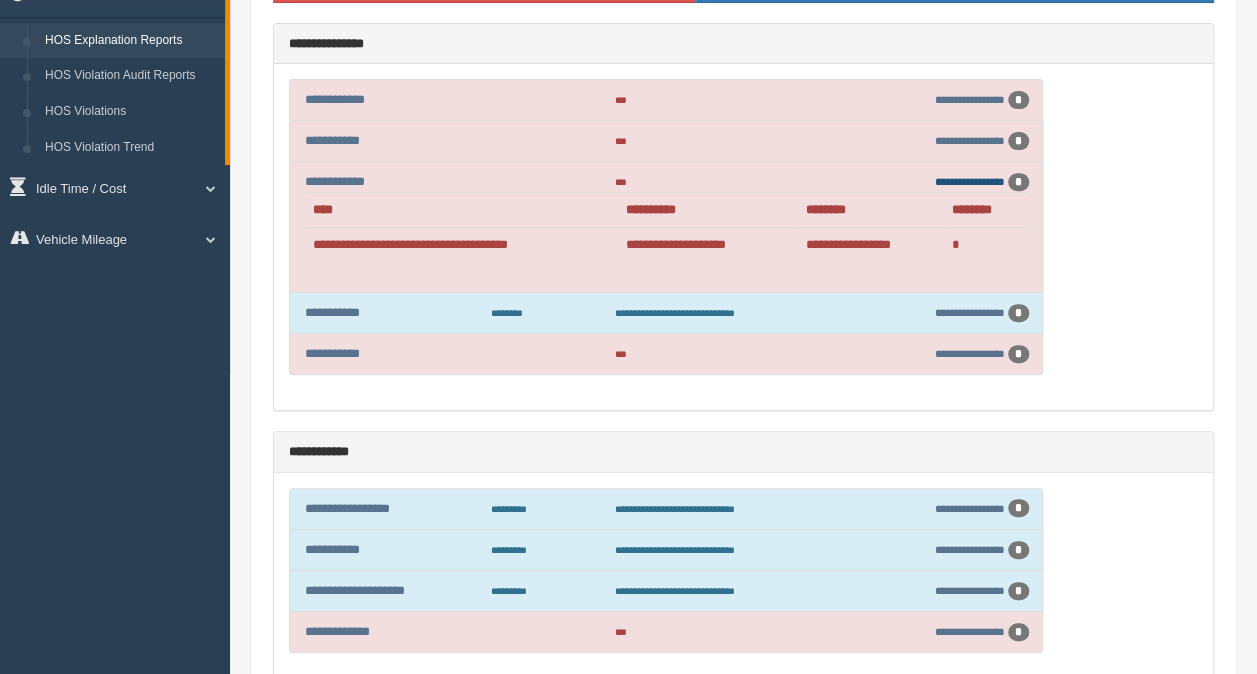click on "**********" at bounding box center (970, 181) 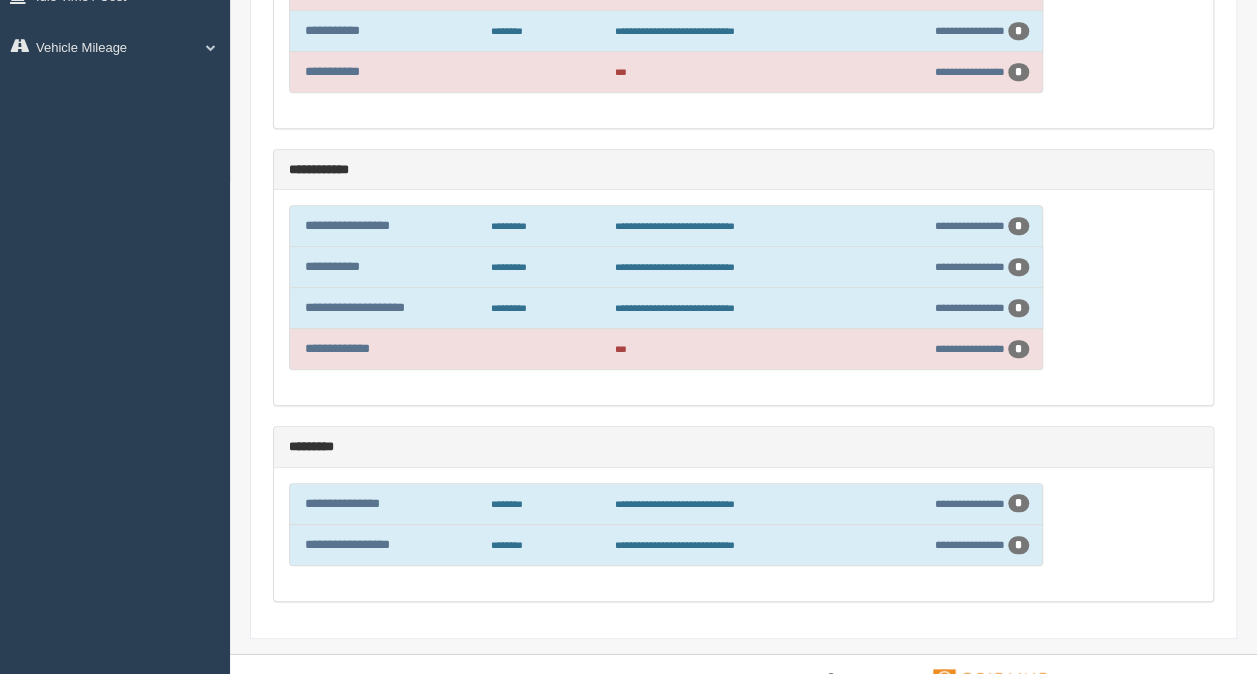 scroll, scrollTop: 500, scrollLeft: 0, axis: vertical 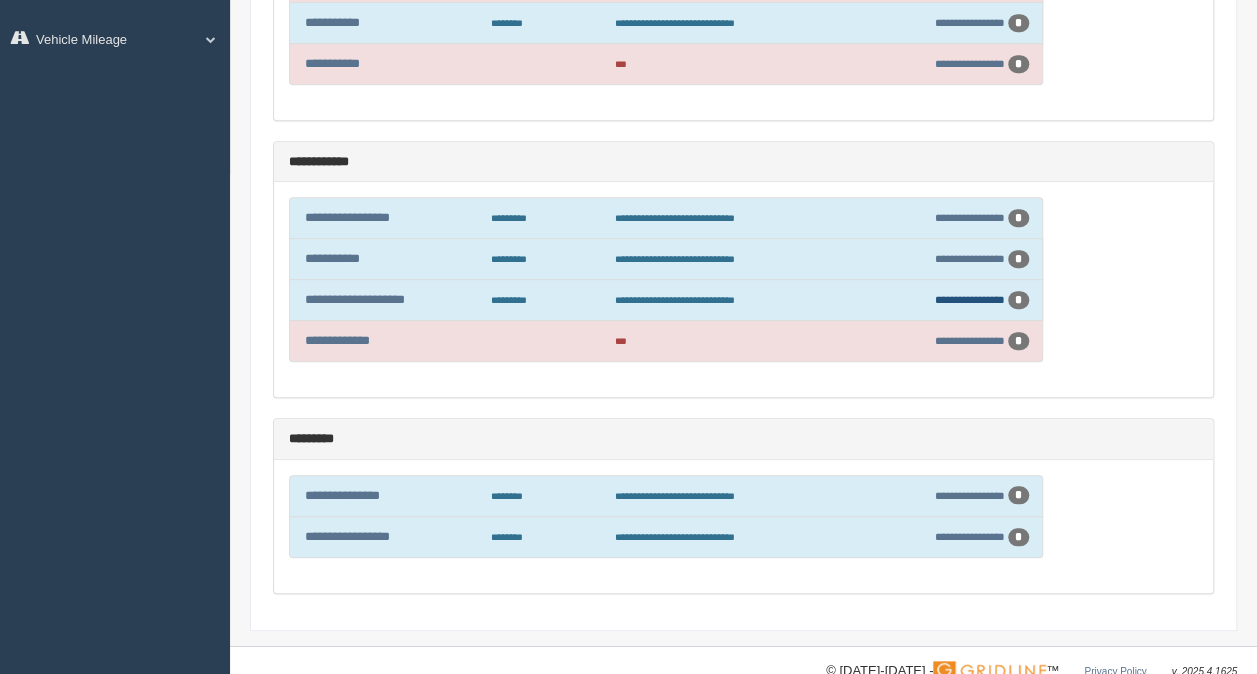 click on "**********" at bounding box center (970, 299) 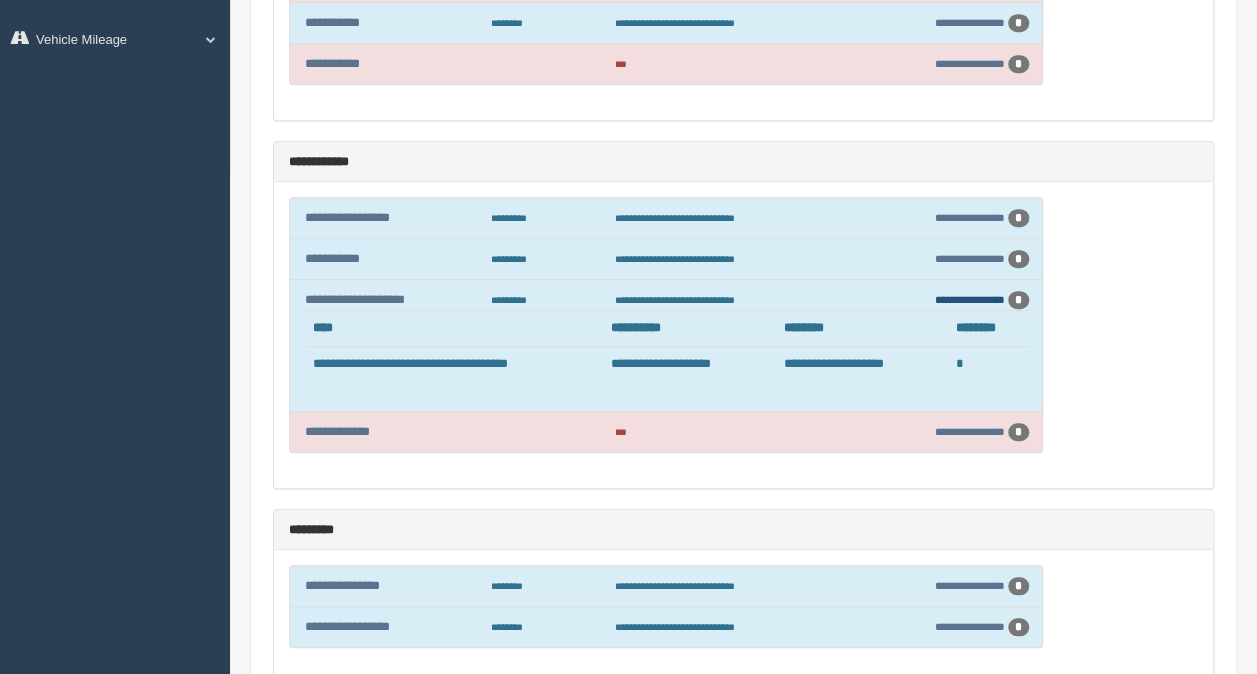 click on "**********" at bounding box center [970, 299] 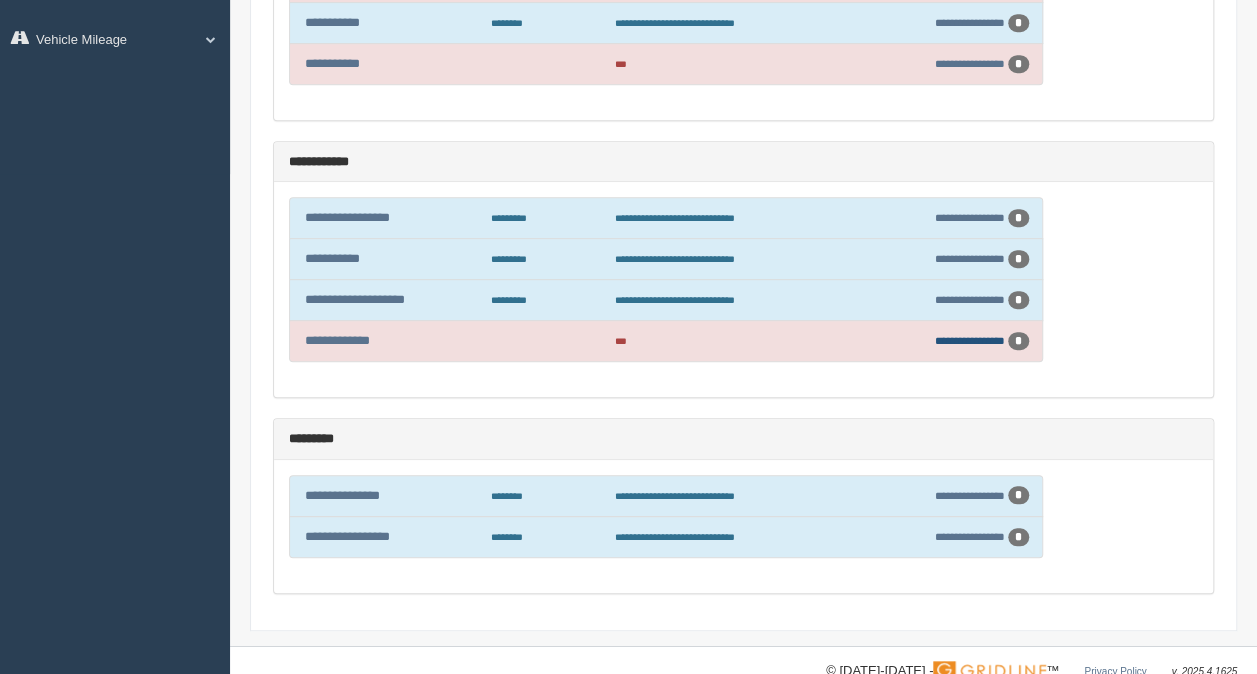 click on "**********" at bounding box center (970, 340) 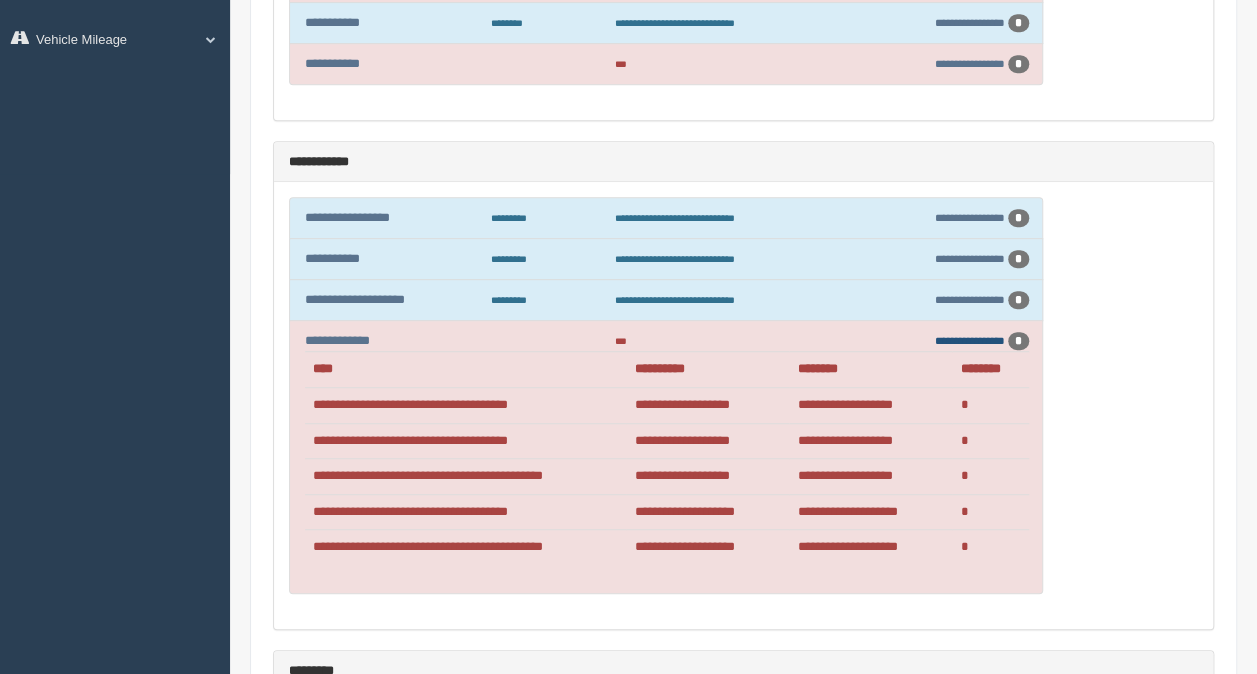 click on "**********" at bounding box center [970, 340] 